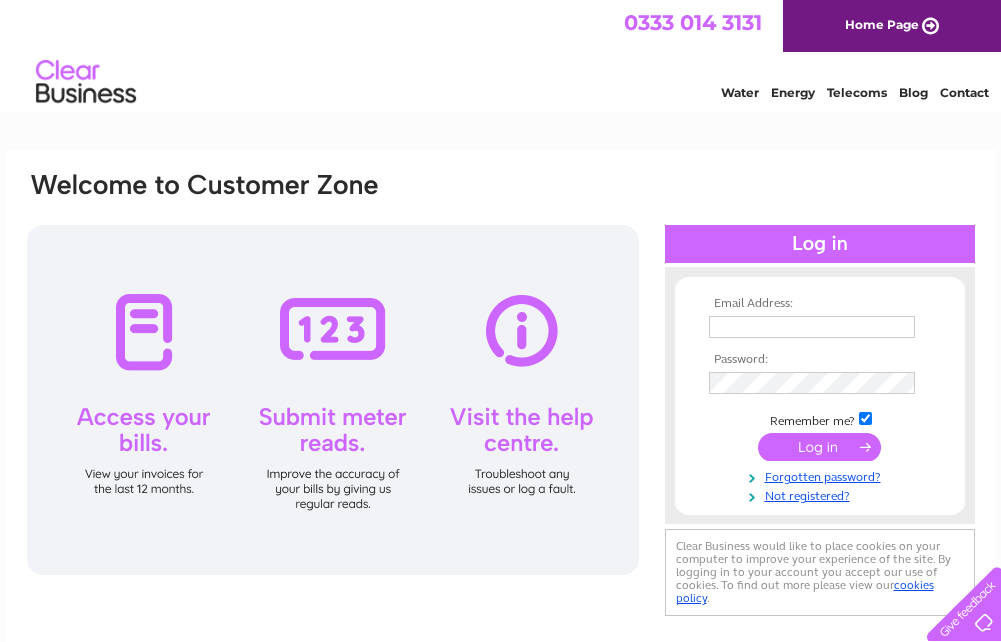 scroll, scrollTop: 0, scrollLeft: 0, axis: both 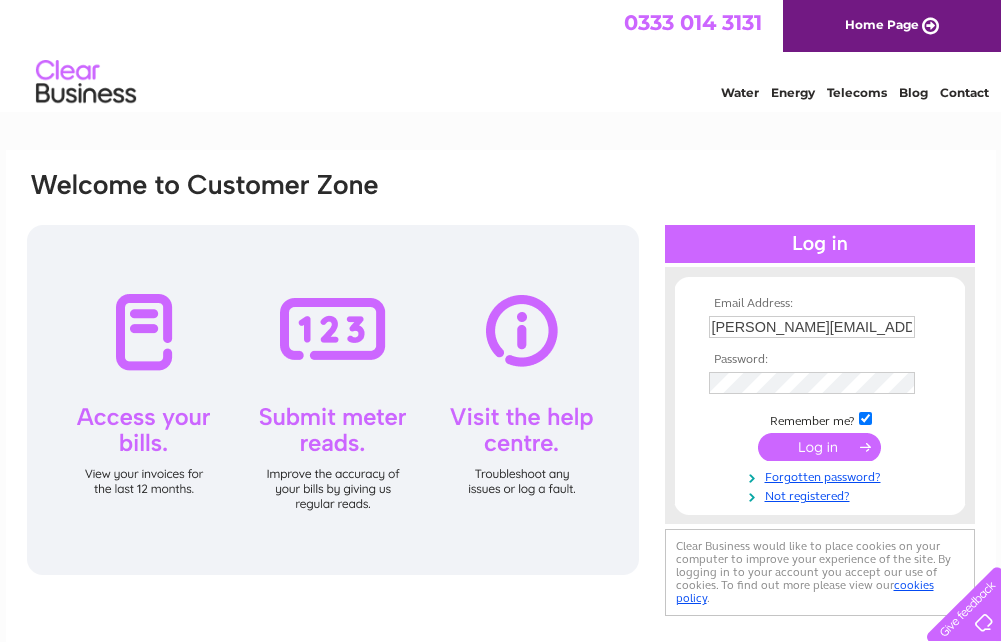 click at bounding box center (819, 447) 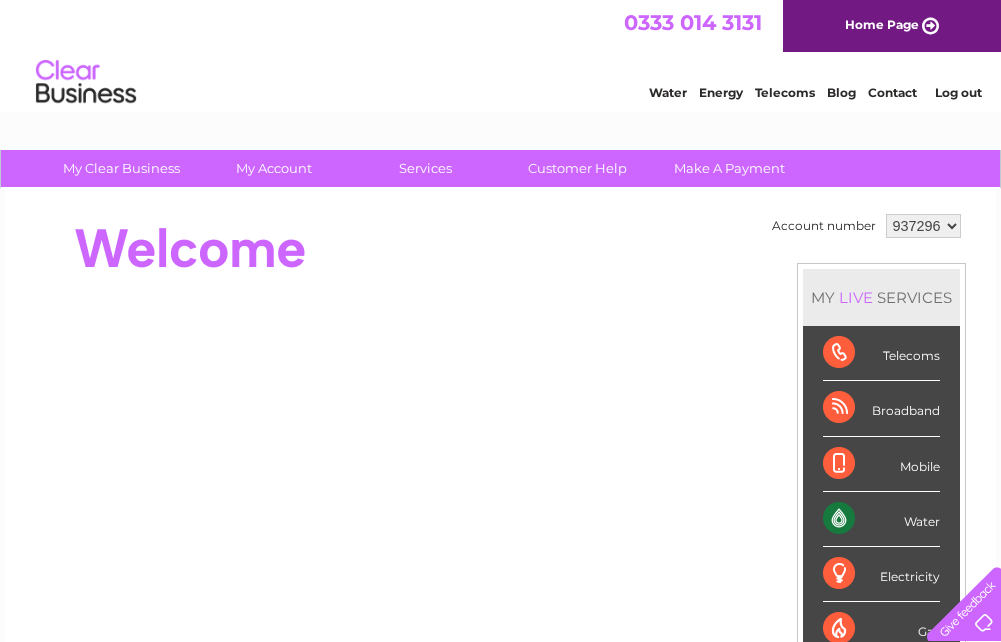 scroll, scrollTop: 0, scrollLeft: 0, axis: both 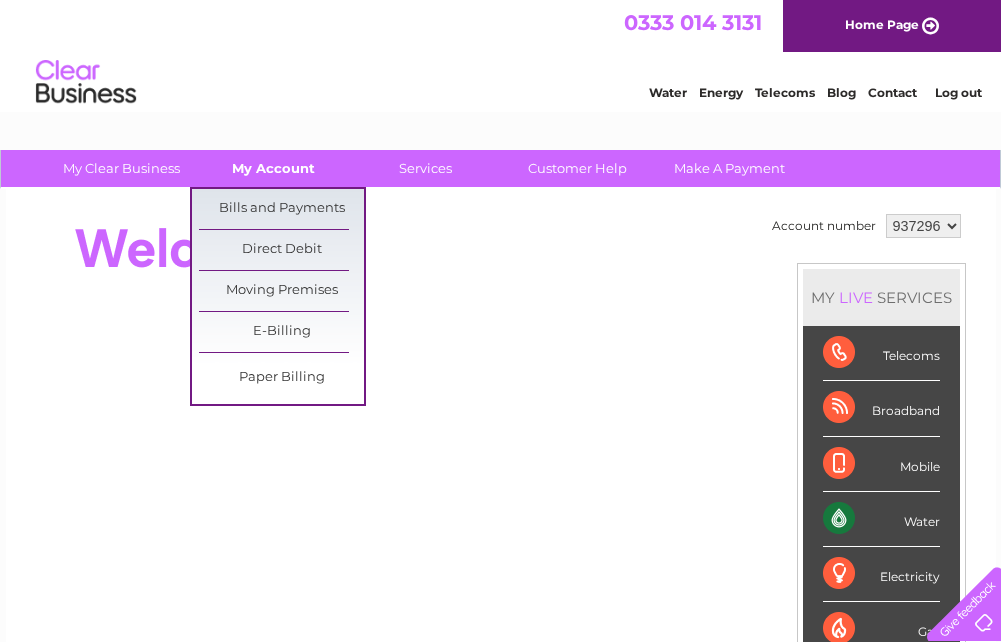 click on "My Account" at bounding box center [273, 168] 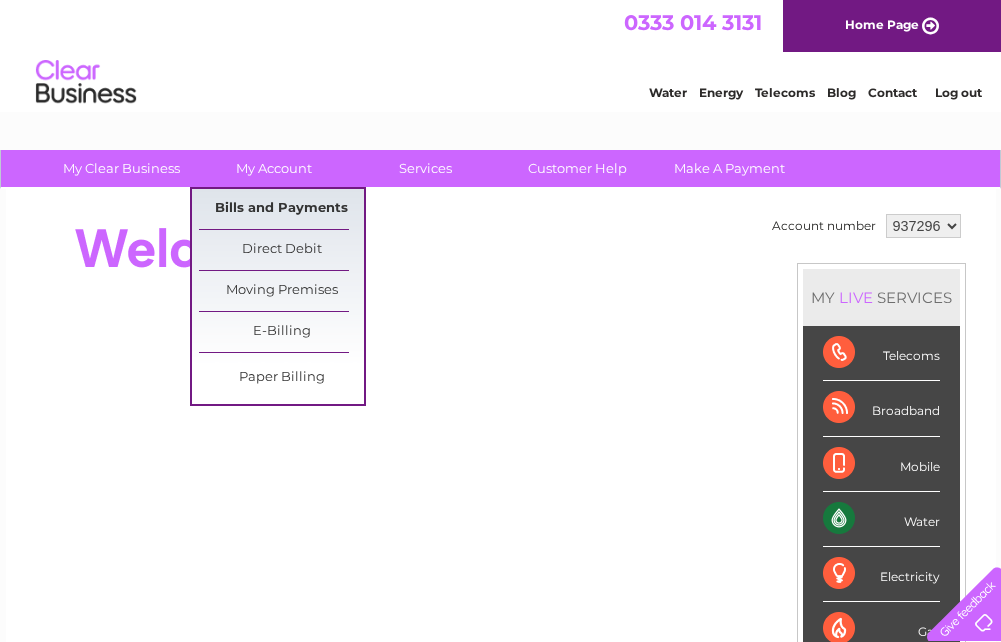 click on "Bills and Payments" at bounding box center [281, 209] 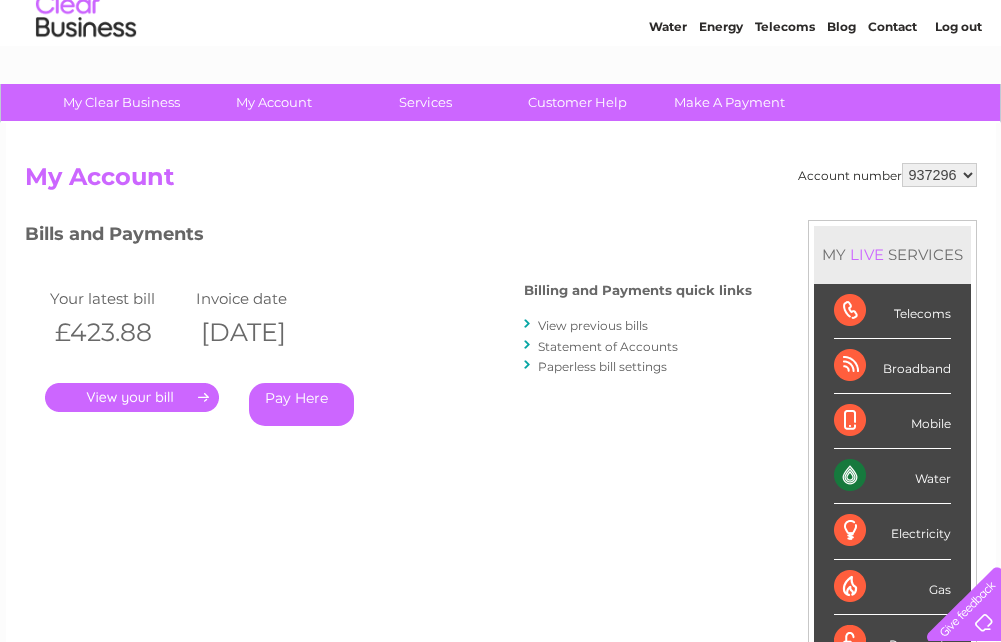 scroll, scrollTop: 0, scrollLeft: 0, axis: both 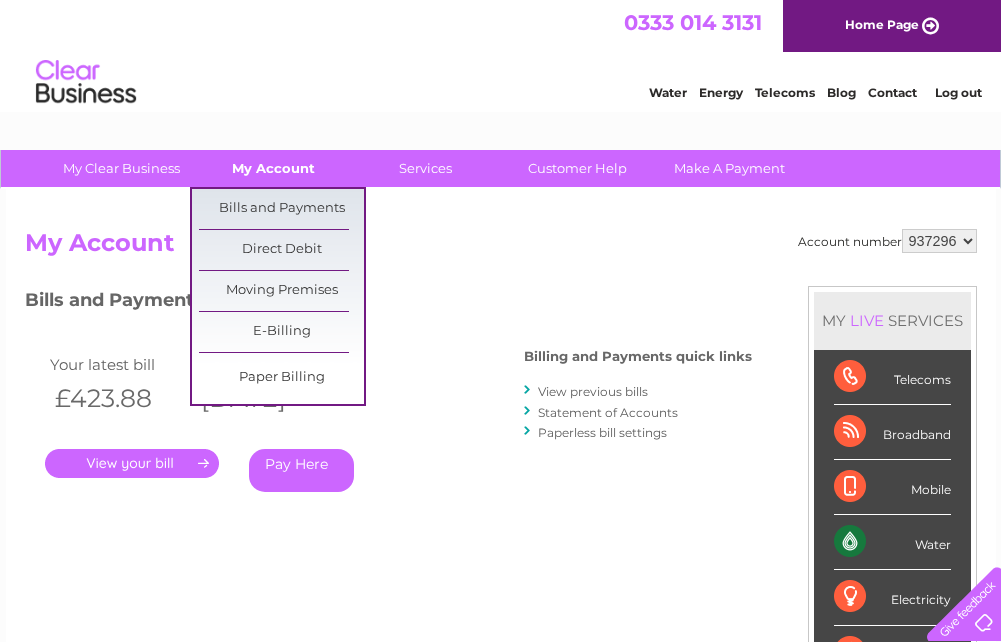 click on "My Account" at bounding box center [273, 168] 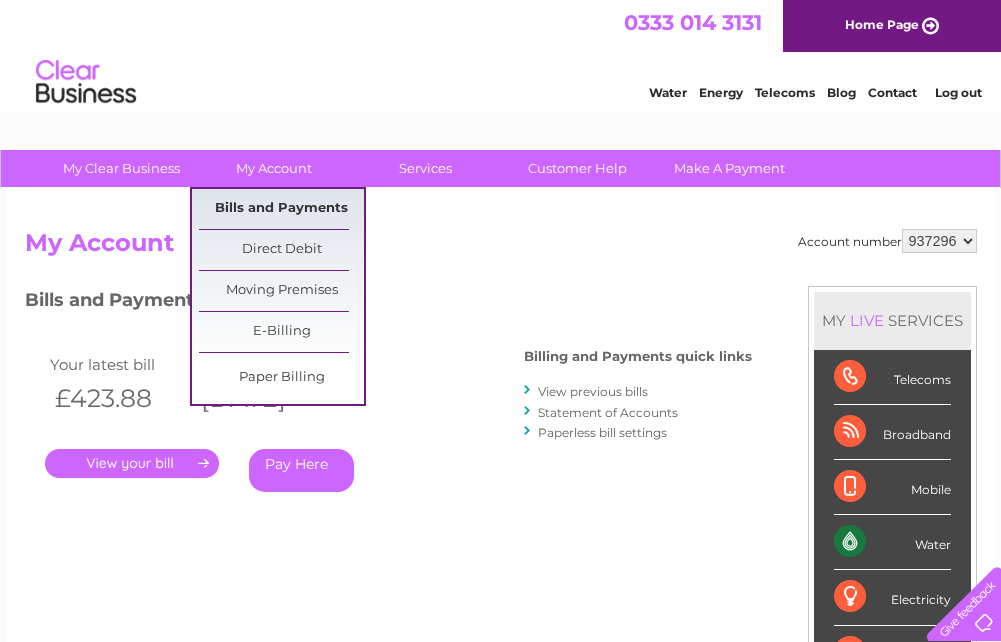 click on "Bills and Payments" at bounding box center [281, 209] 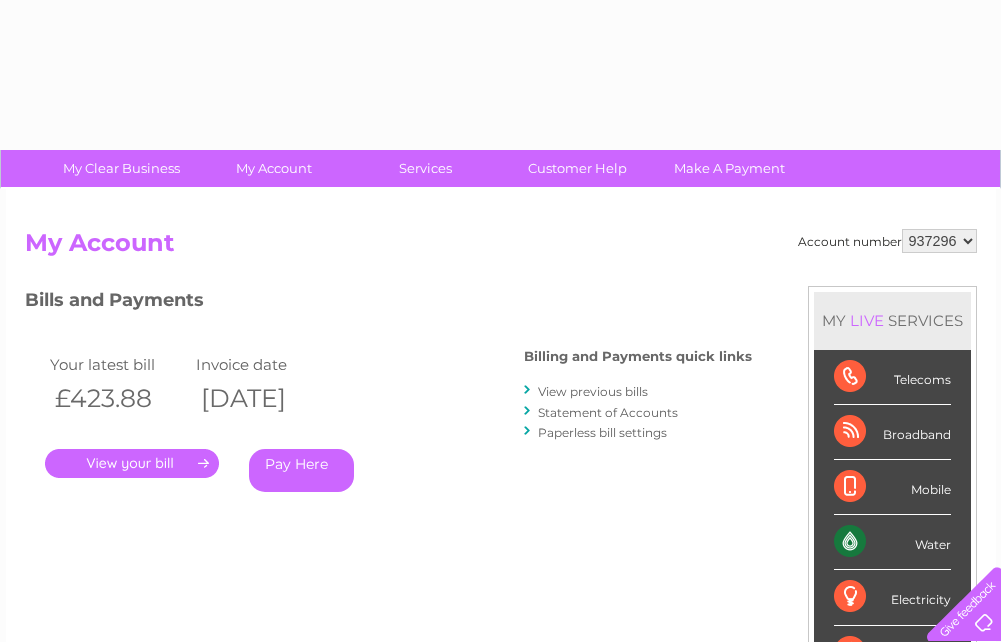 scroll, scrollTop: 0, scrollLeft: 0, axis: both 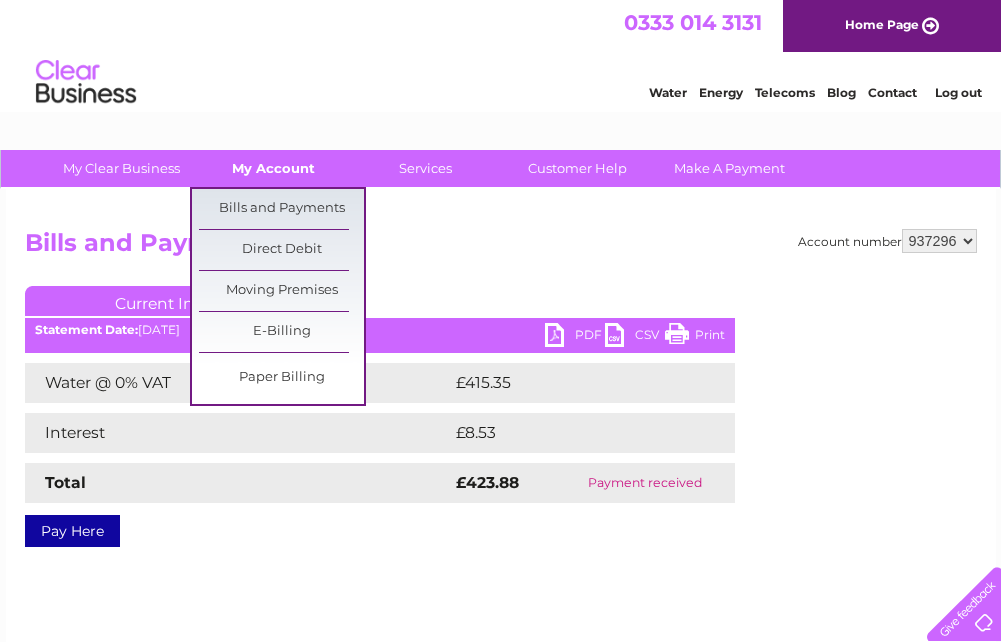 click on "My Account" at bounding box center [273, 168] 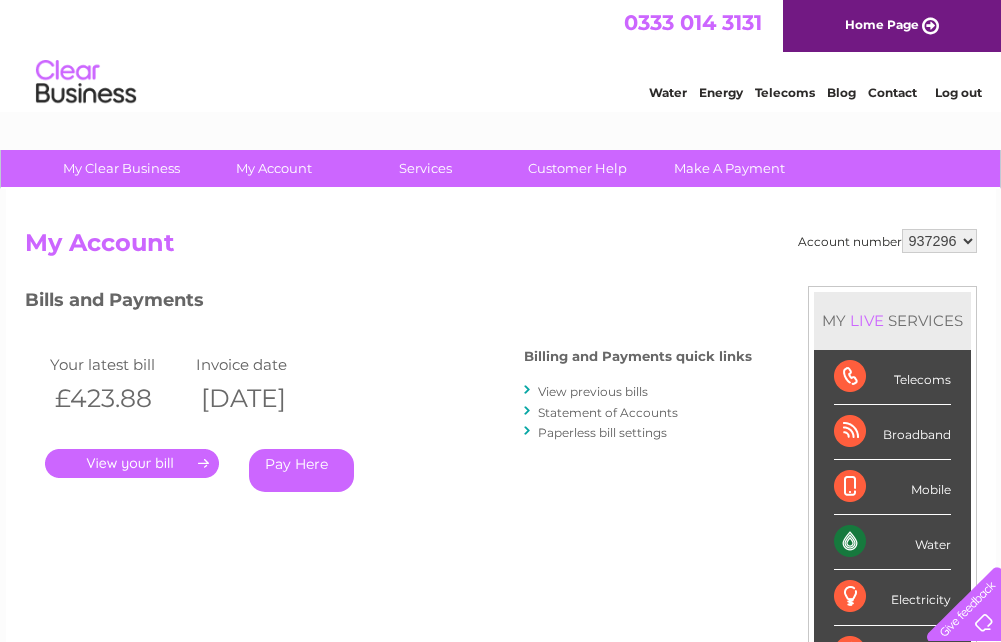 scroll, scrollTop: 0, scrollLeft: 0, axis: both 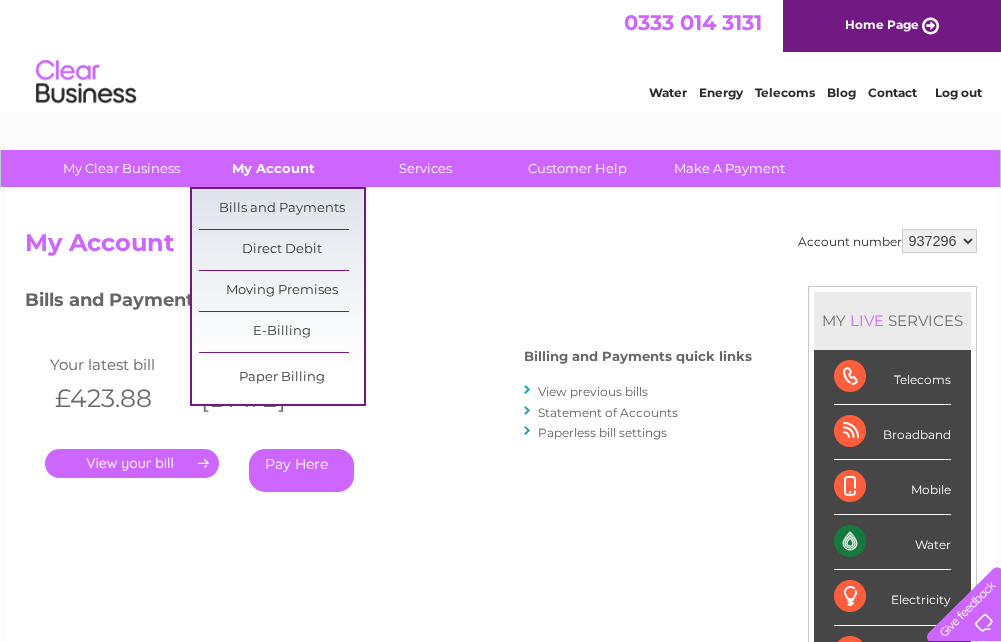 click on "My Account" at bounding box center [273, 168] 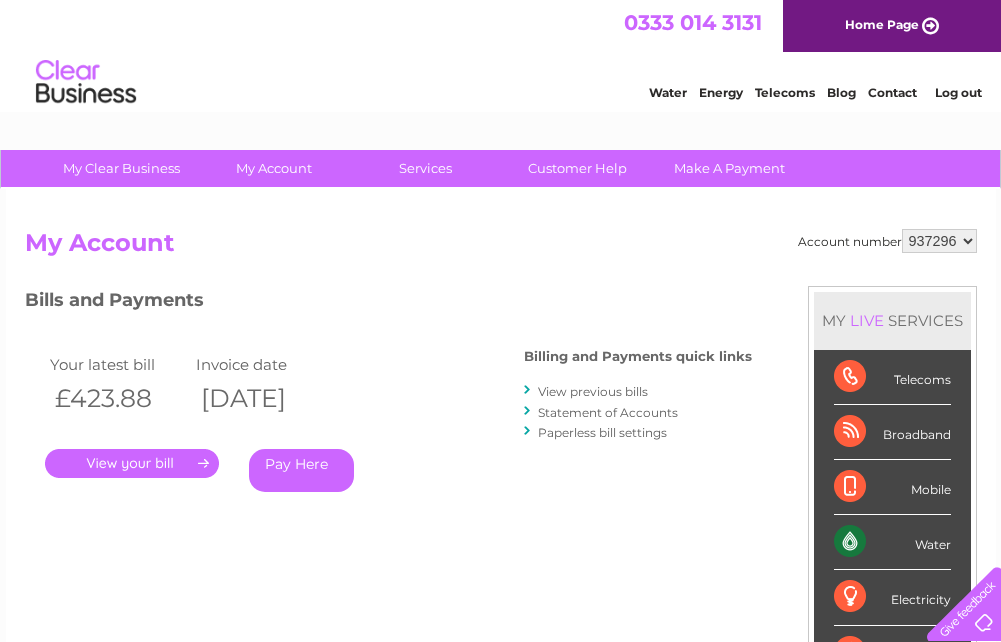 scroll, scrollTop: 0, scrollLeft: 0, axis: both 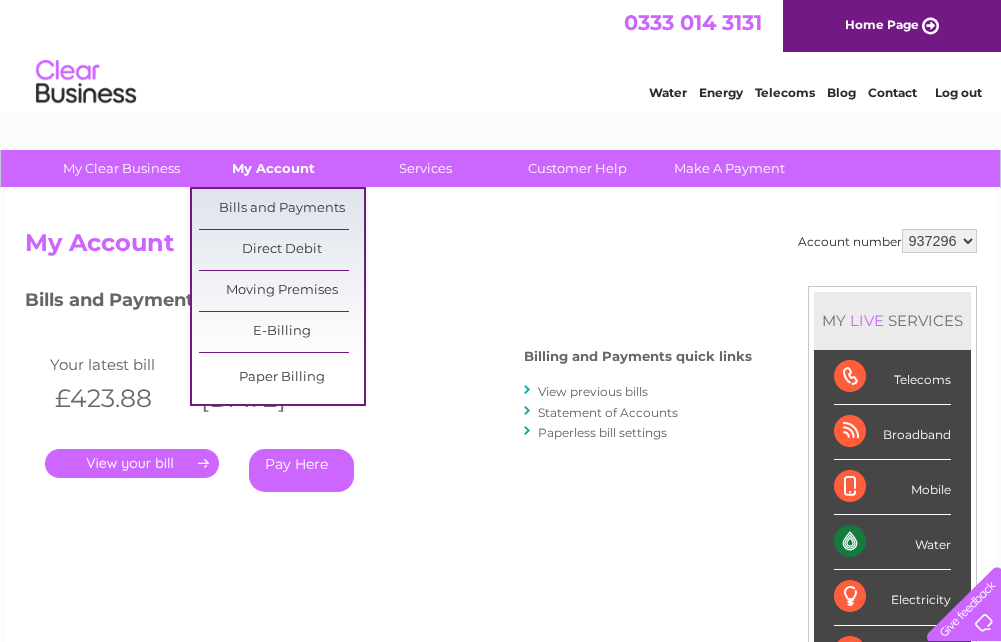 click on "My Account" at bounding box center (273, 168) 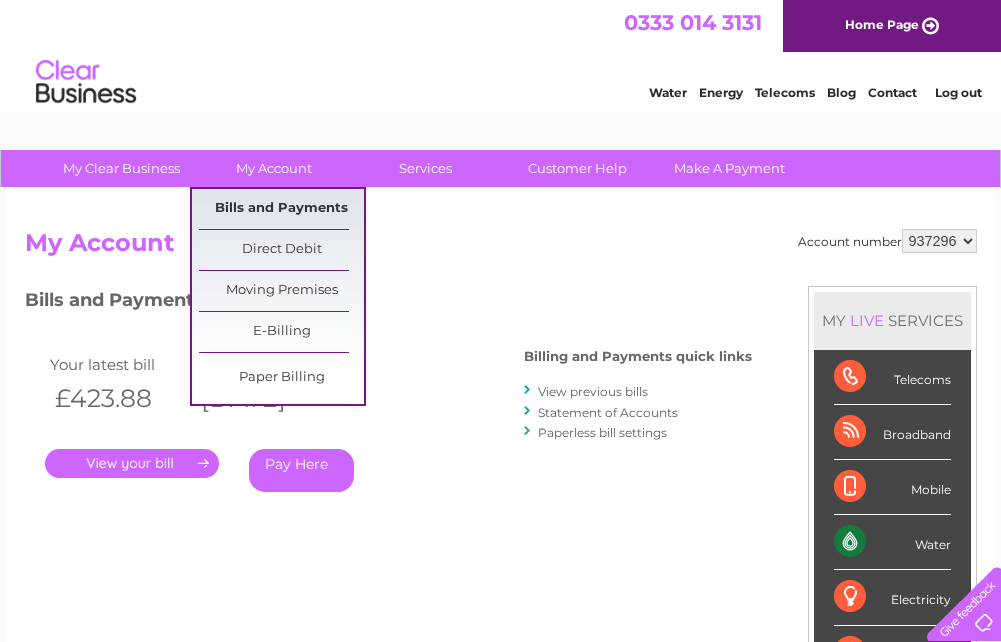 click on "Bills and Payments" at bounding box center (281, 209) 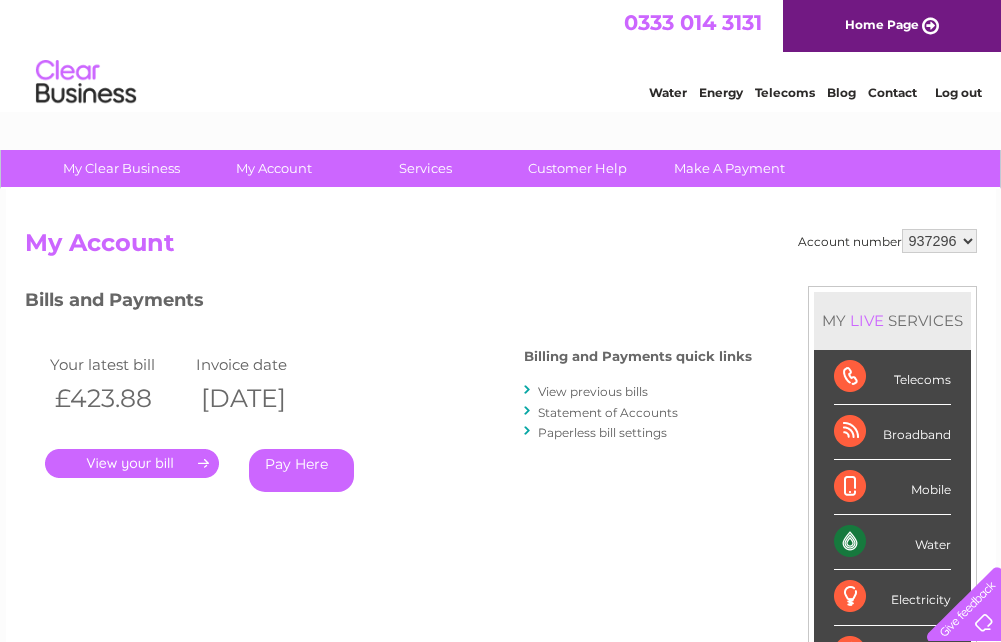 scroll, scrollTop: 0, scrollLeft: 0, axis: both 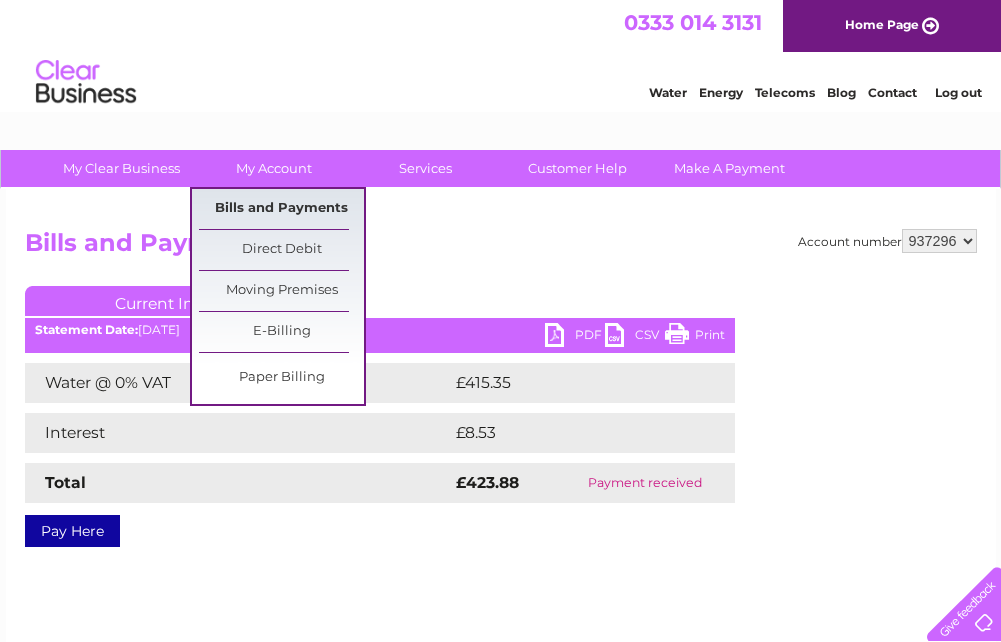 click on "Bills and Payments" at bounding box center (281, 209) 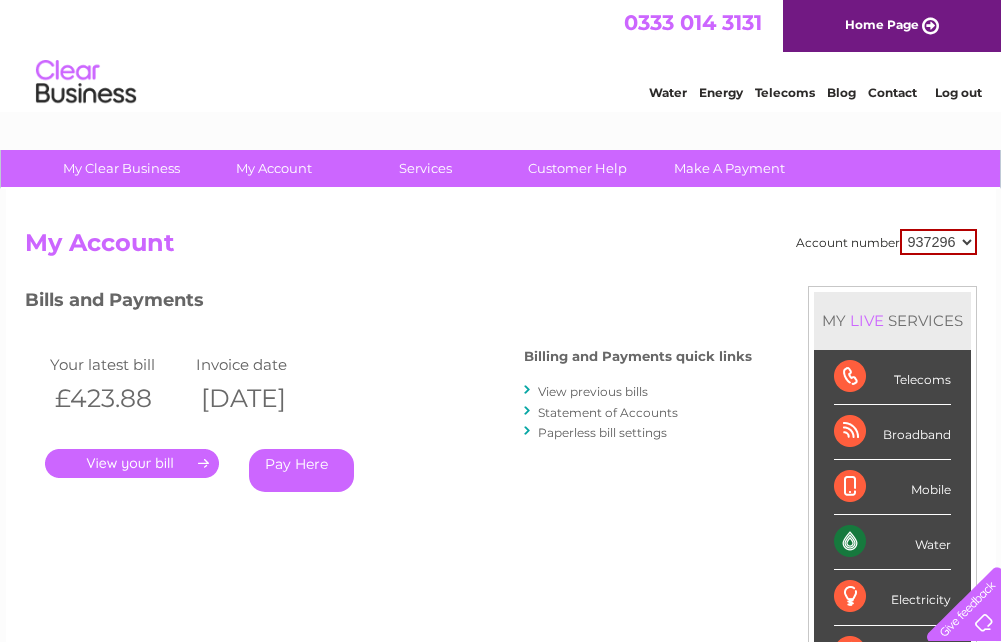 scroll, scrollTop: 0, scrollLeft: 0, axis: both 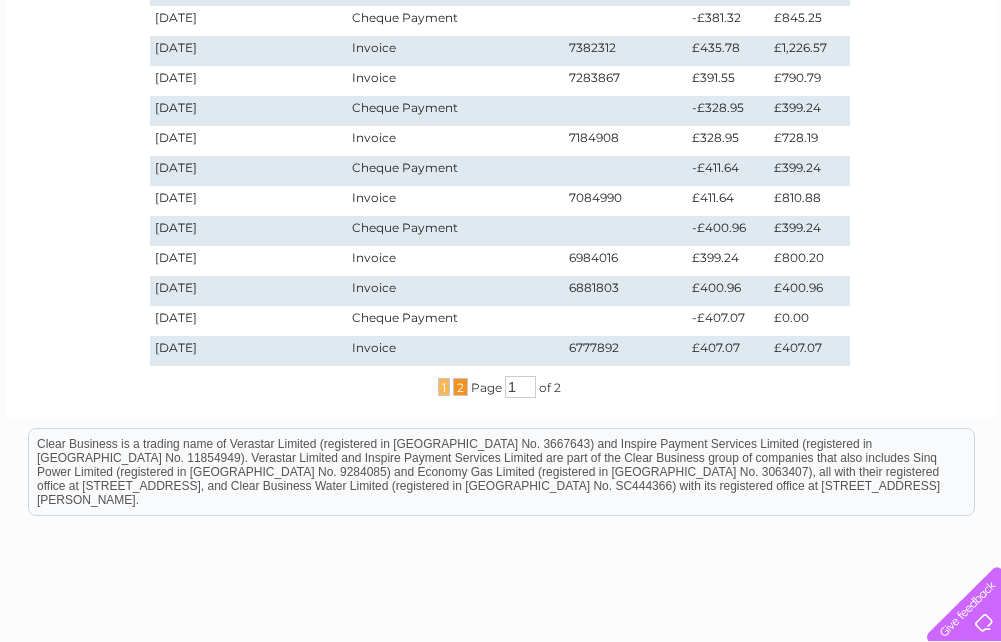 click on "2" at bounding box center (460, 387) 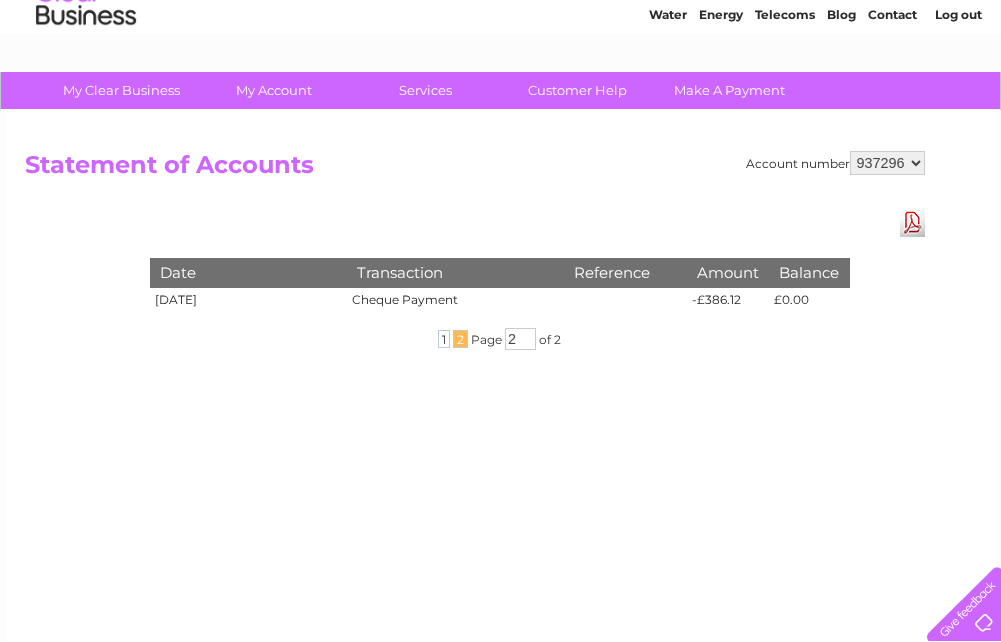 scroll, scrollTop: 64, scrollLeft: 0, axis: vertical 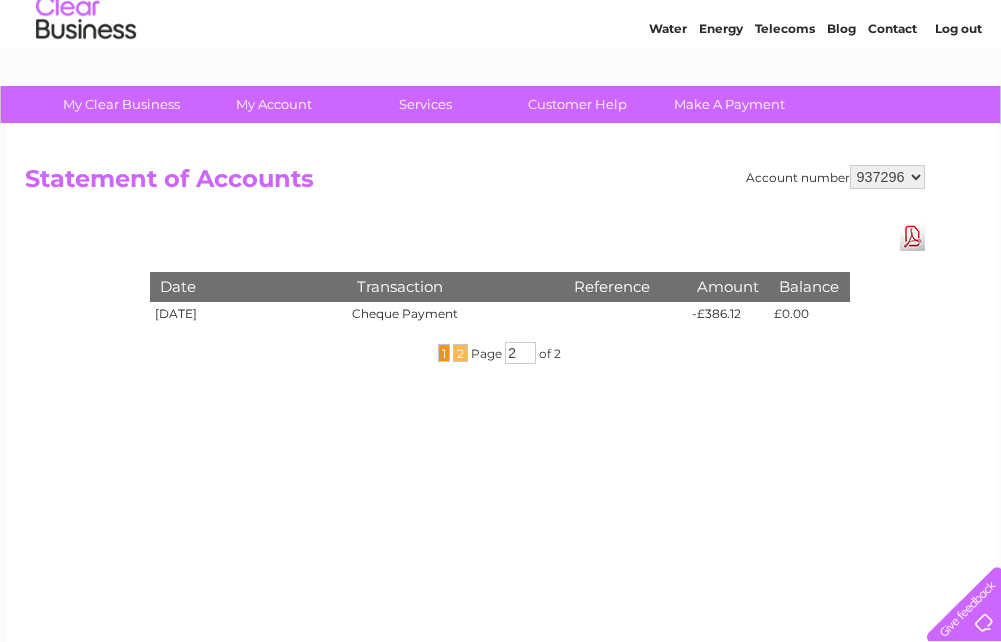 click on "1" at bounding box center (444, 353) 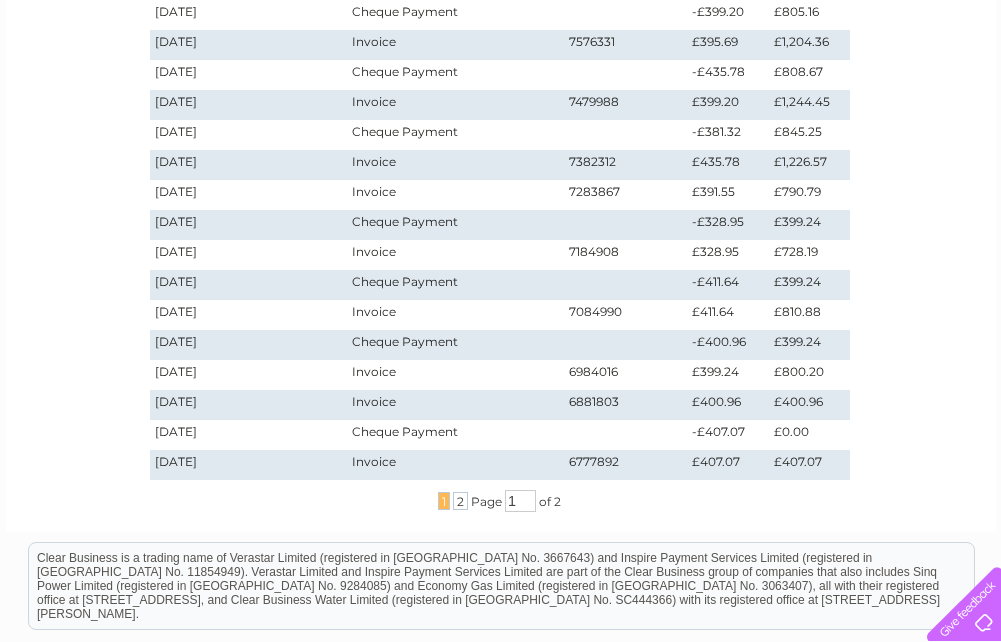 scroll, scrollTop: 564, scrollLeft: 0, axis: vertical 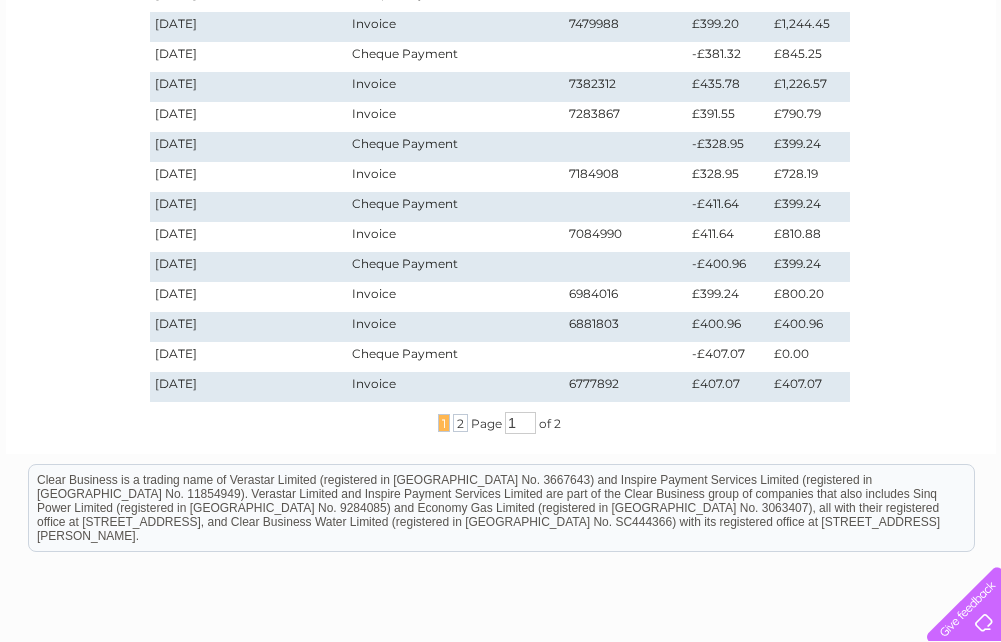 click on "£391.55" at bounding box center (728, 117) 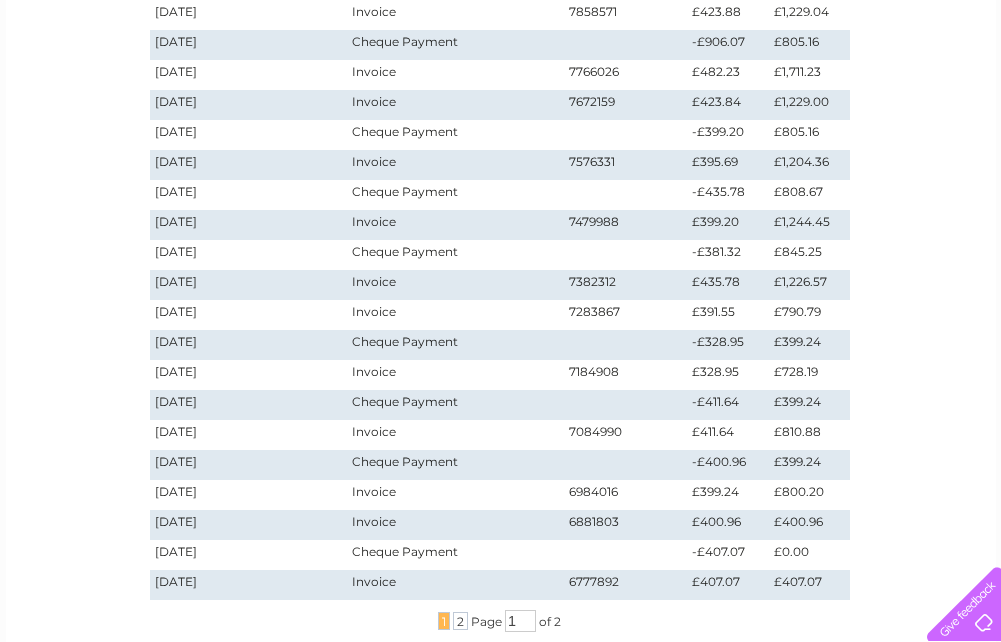 scroll, scrollTop: 464, scrollLeft: 0, axis: vertical 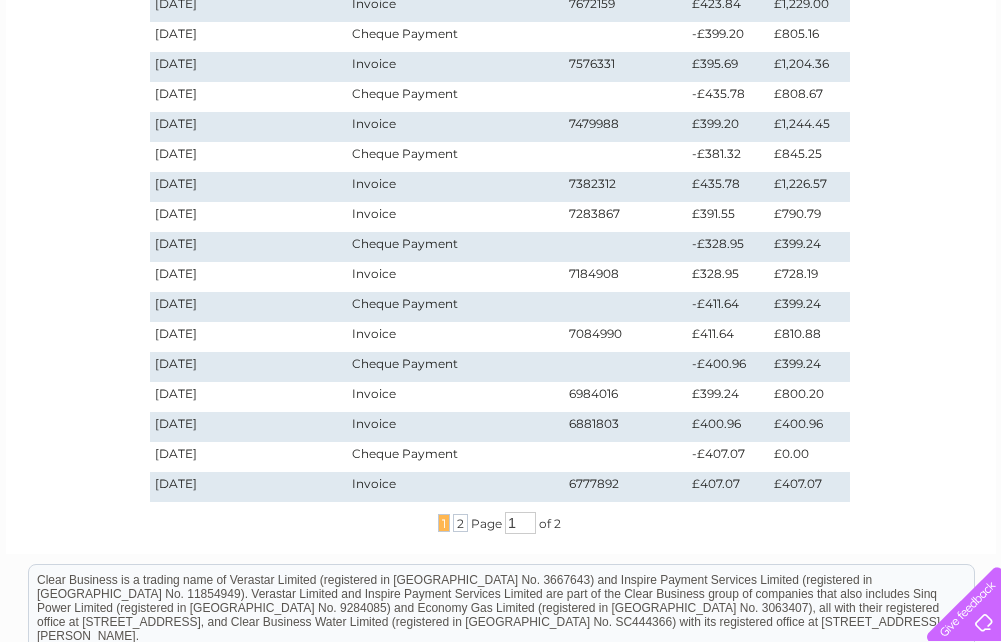 click on "£400.96" at bounding box center (728, 427) 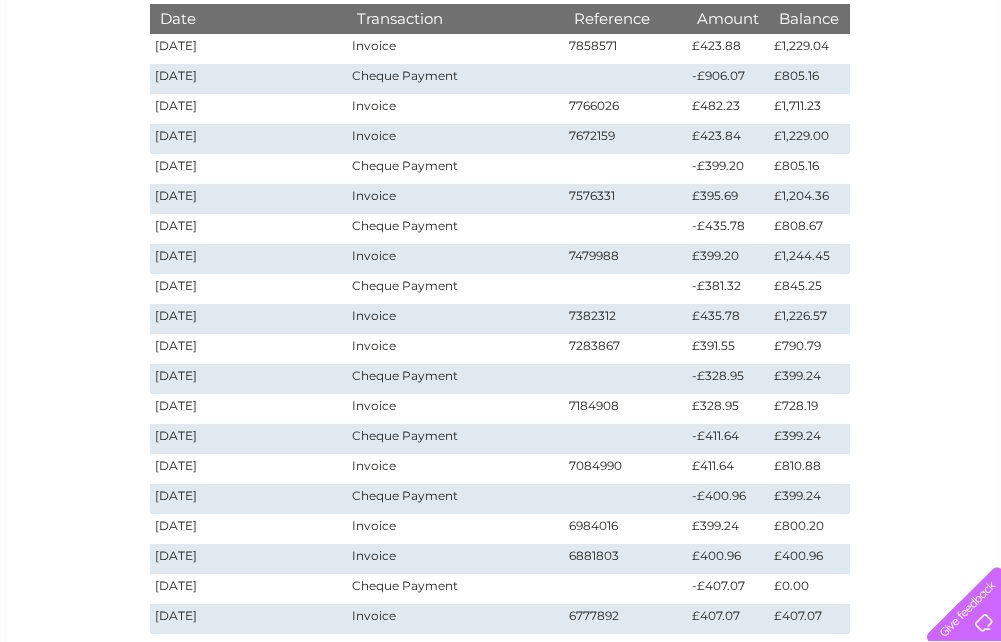 scroll, scrollTop: 364, scrollLeft: 0, axis: vertical 